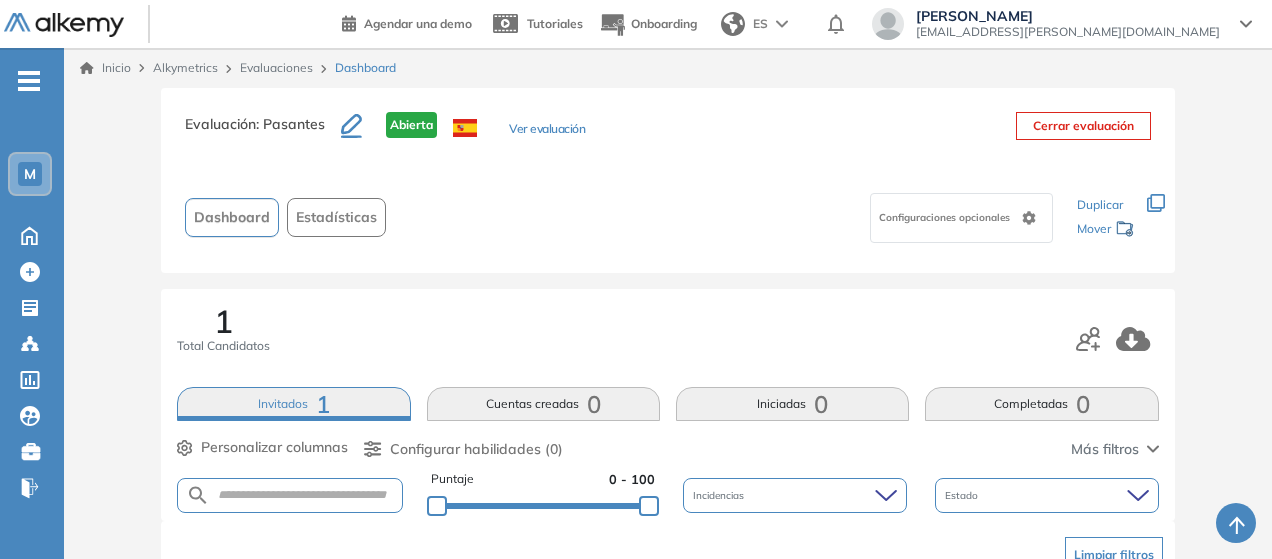 scroll, scrollTop: 400, scrollLeft: 0, axis: vertical 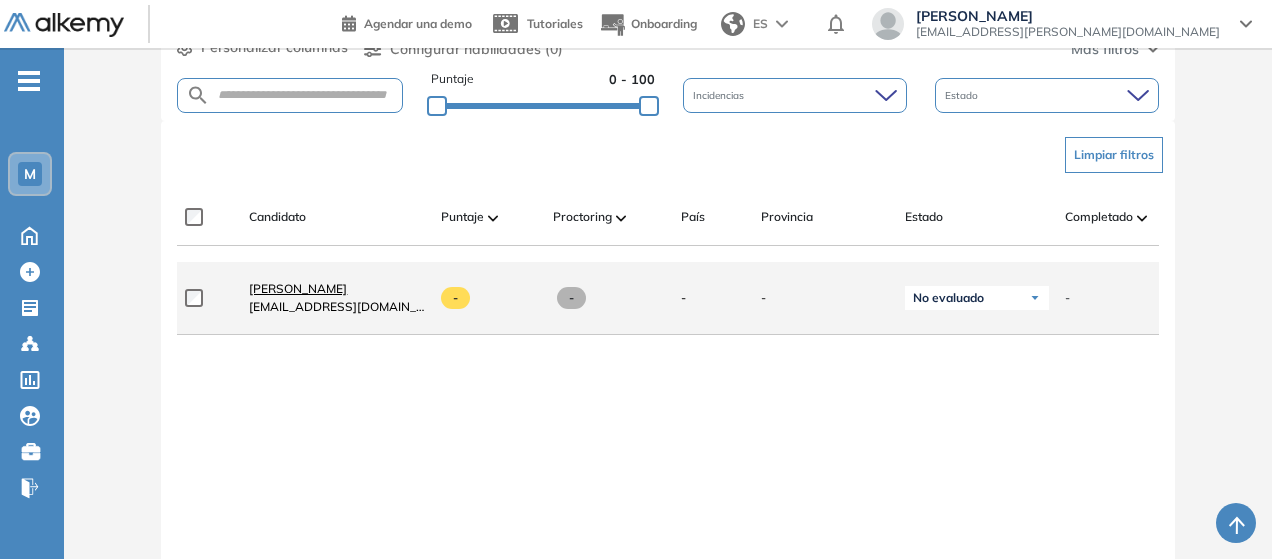 click on "[PERSON_NAME]" at bounding box center (298, 288) 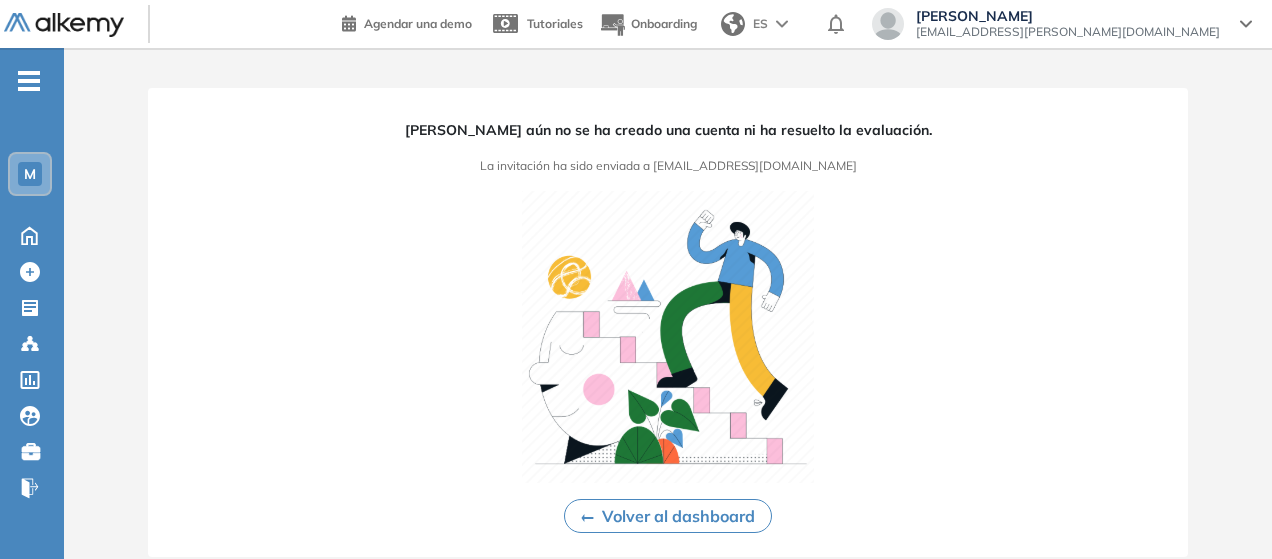 scroll, scrollTop: 0, scrollLeft: 0, axis: both 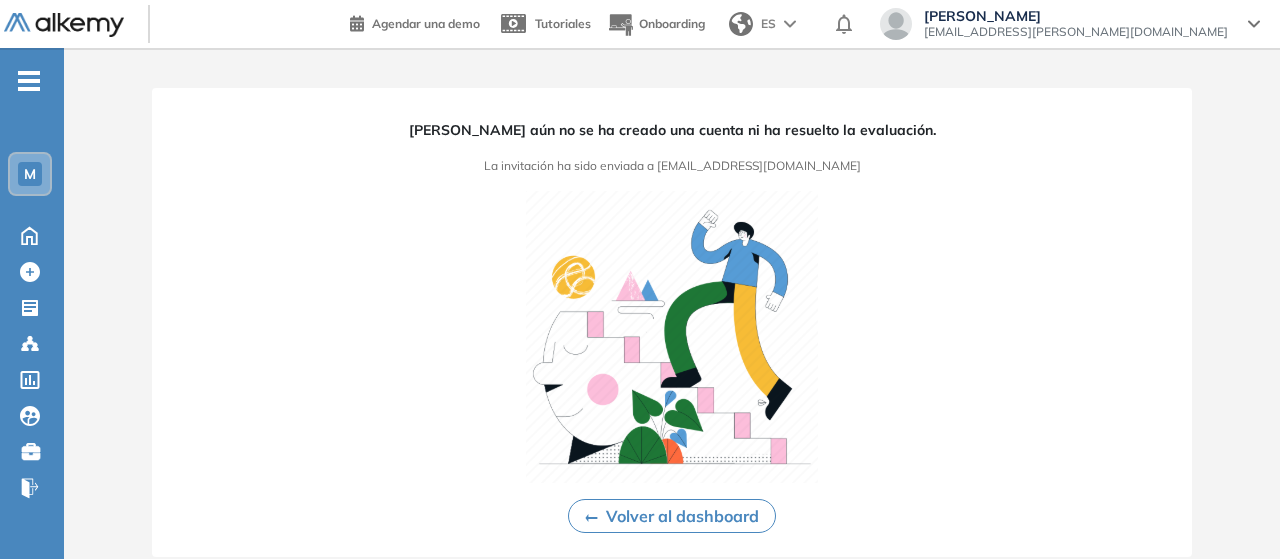 click on "Volver al dashboard" at bounding box center [672, 516] 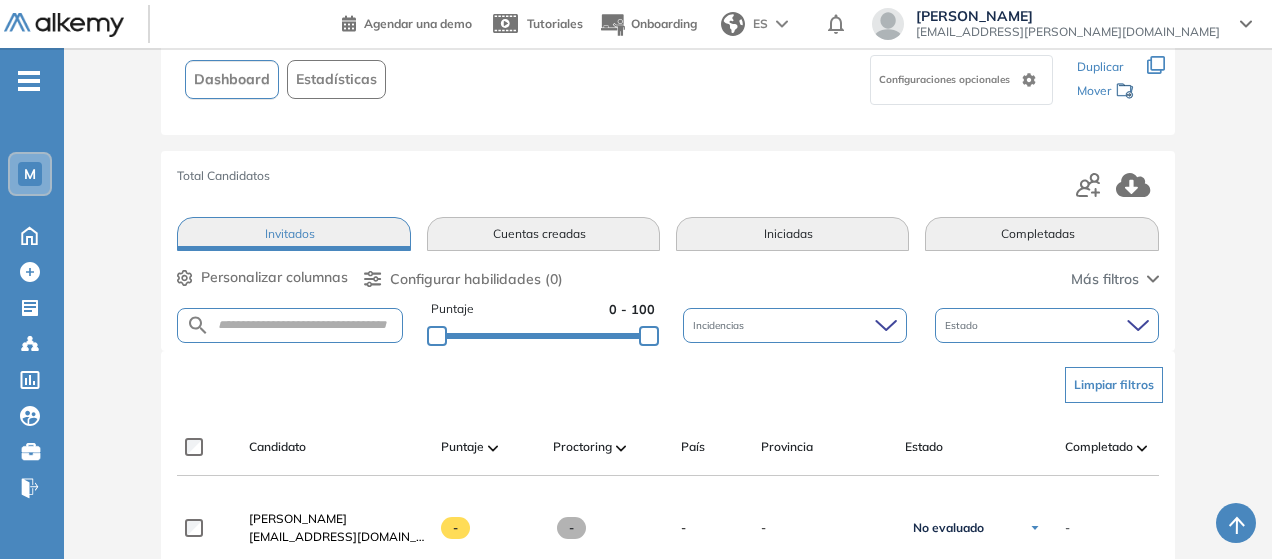 scroll, scrollTop: 300, scrollLeft: 0, axis: vertical 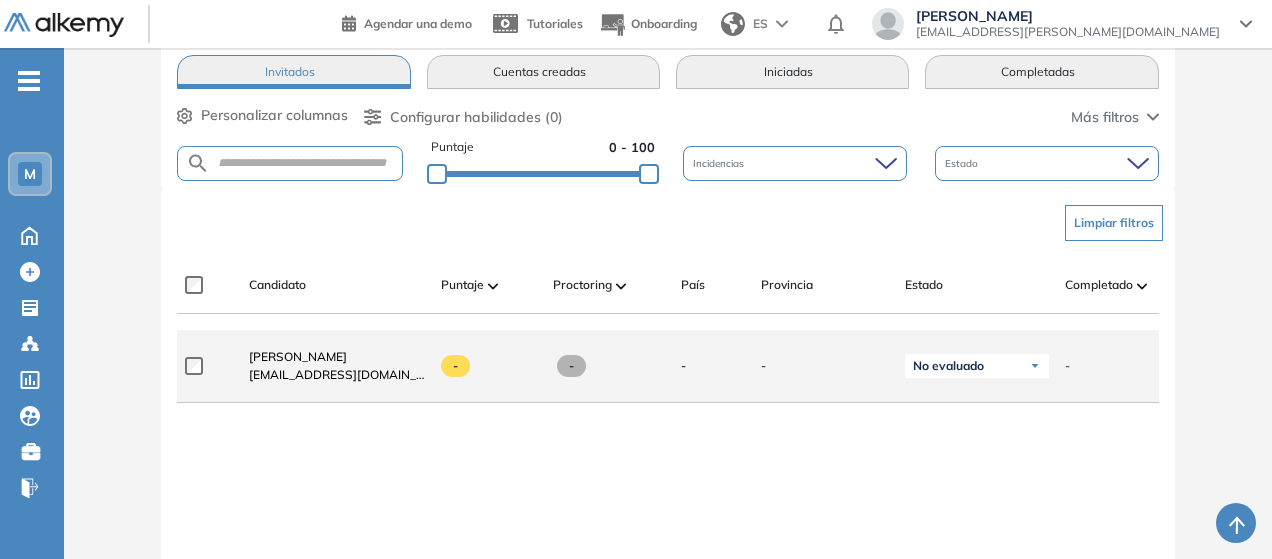 click on "[EMAIL_ADDRESS][DOMAIN_NAME]" at bounding box center [337, 375] 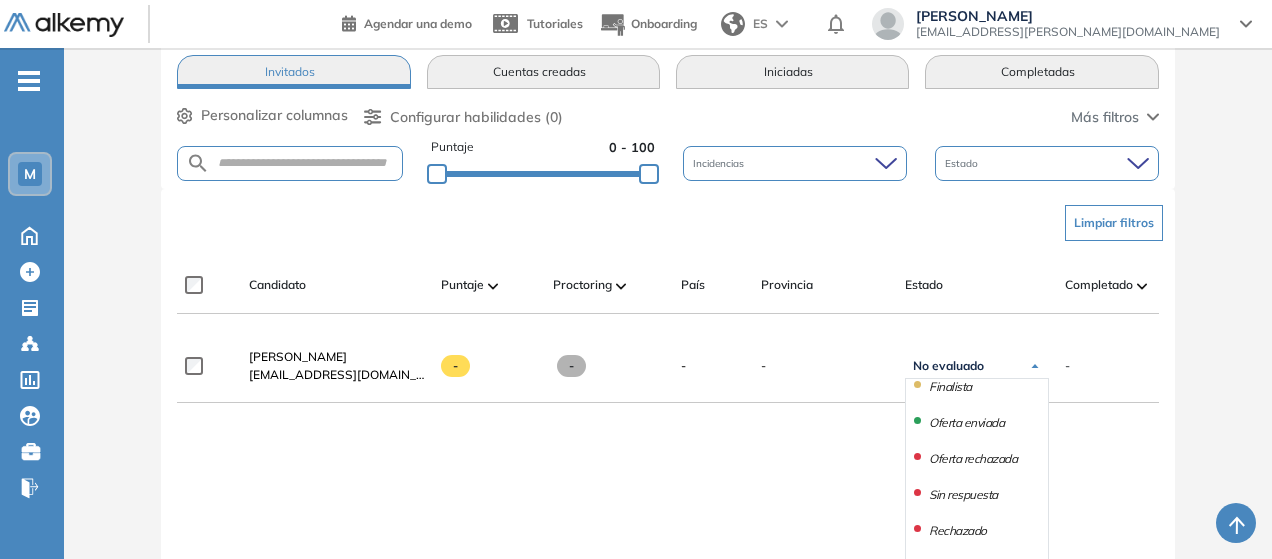 scroll, scrollTop: 177, scrollLeft: 0, axis: vertical 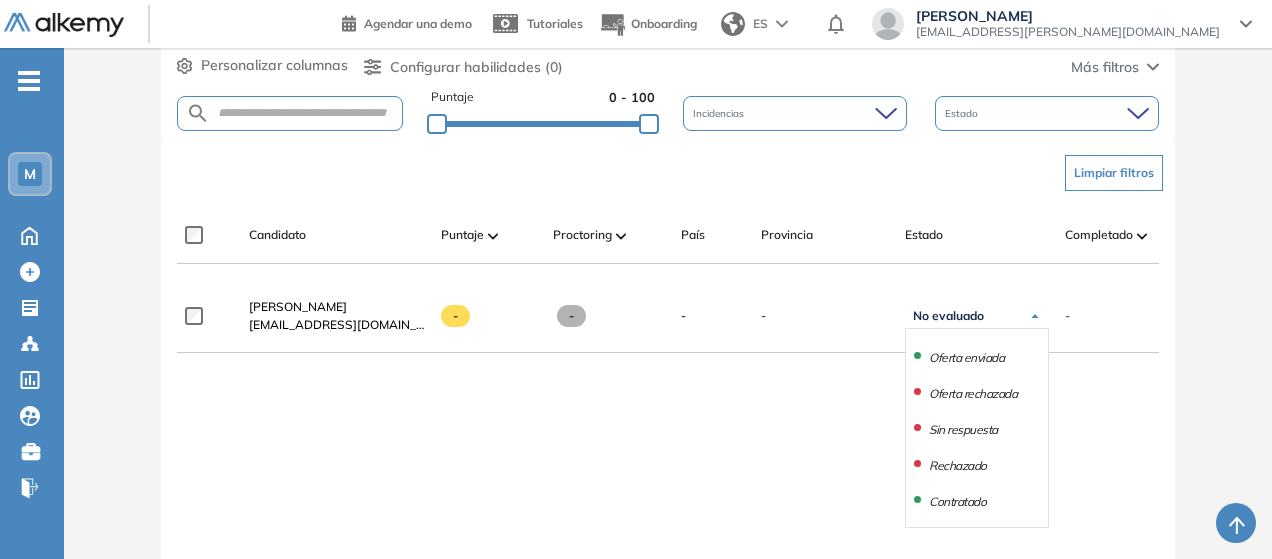 click on "**********" at bounding box center [667, 484] 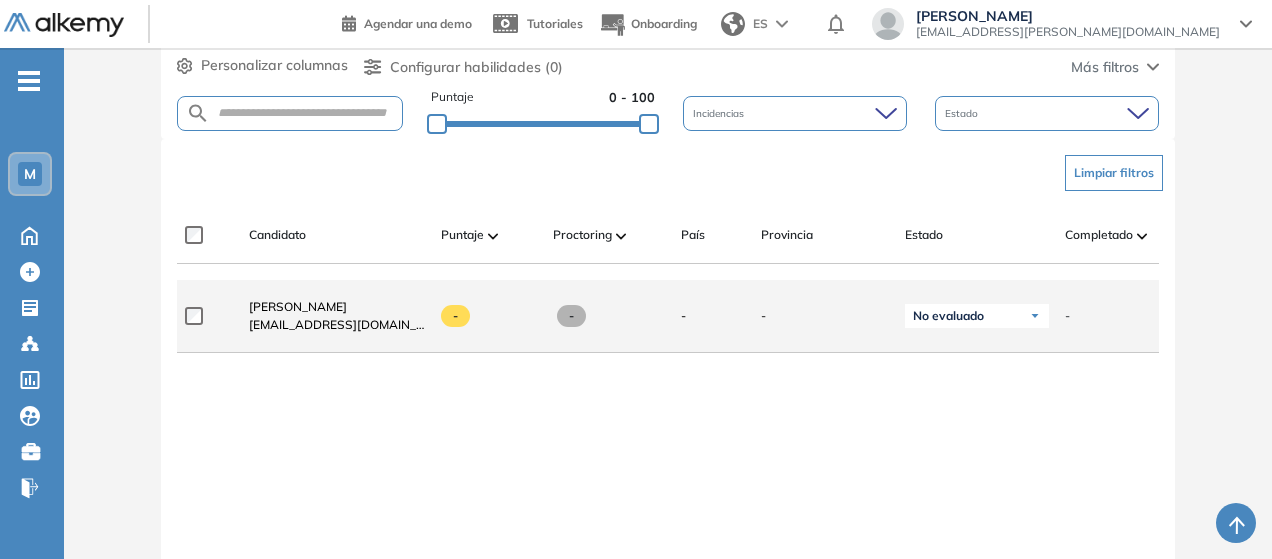 click on "-" at bounding box center (1067, 316) 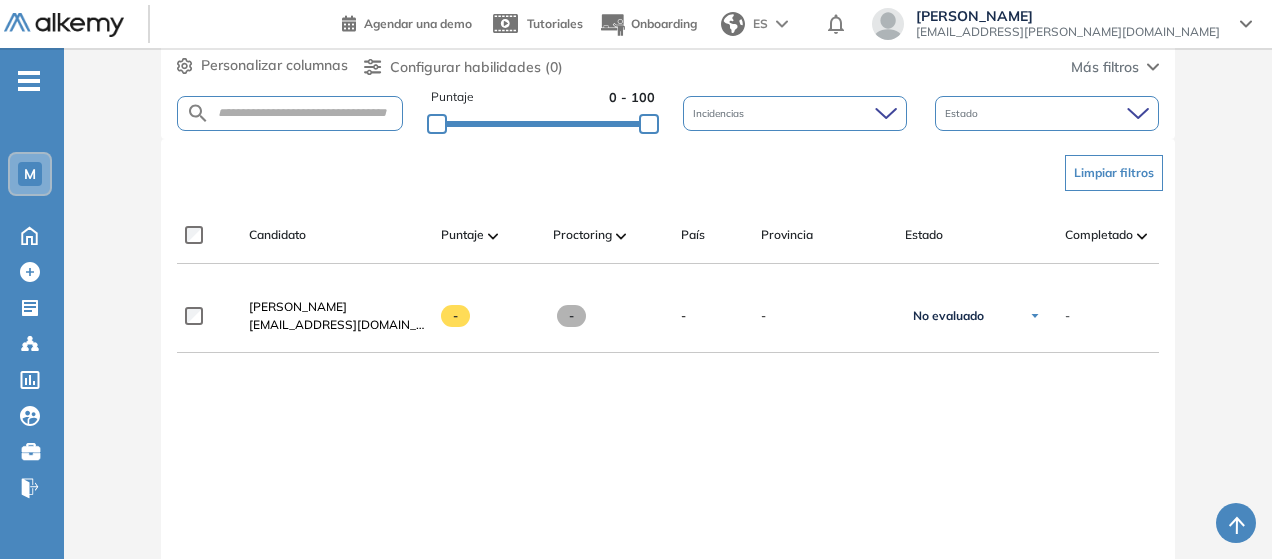 drag, startPoint x: 1049, startPoint y: 453, endPoint x: 863, endPoint y: 450, distance: 186.02419 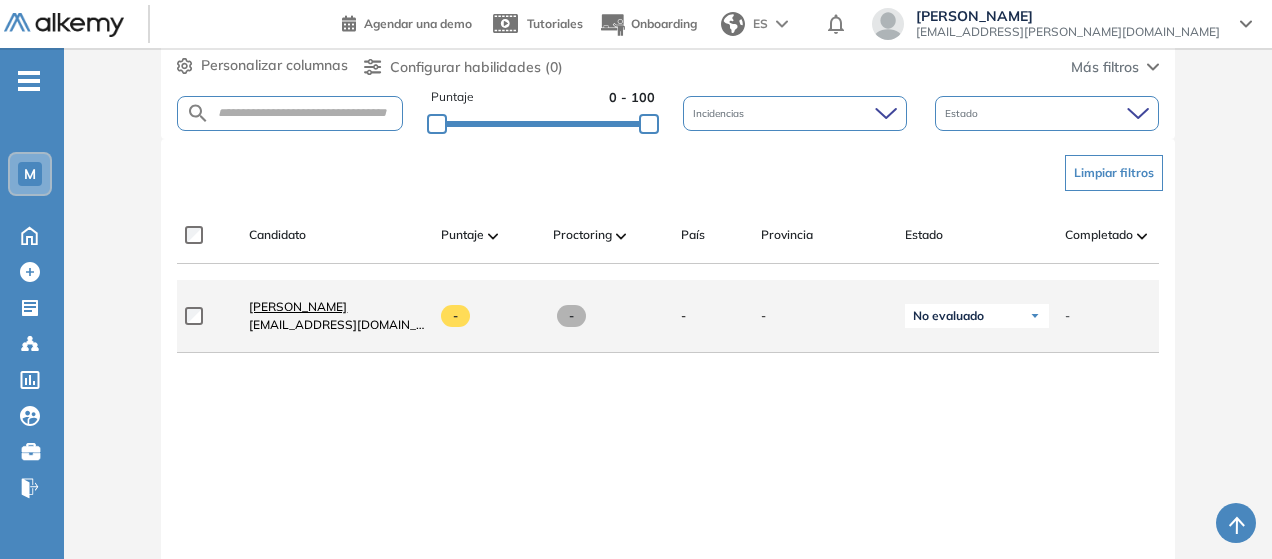 click on "[PERSON_NAME]" at bounding box center [298, 306] 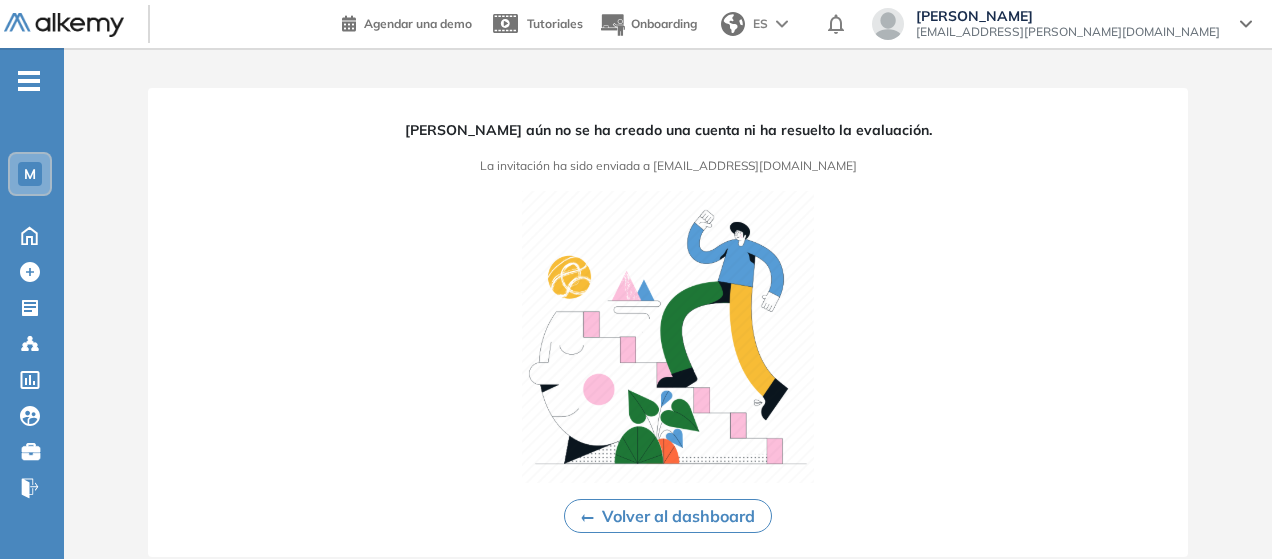 scroll, scrollTop: 0, scrollLeft: 0, axis: both 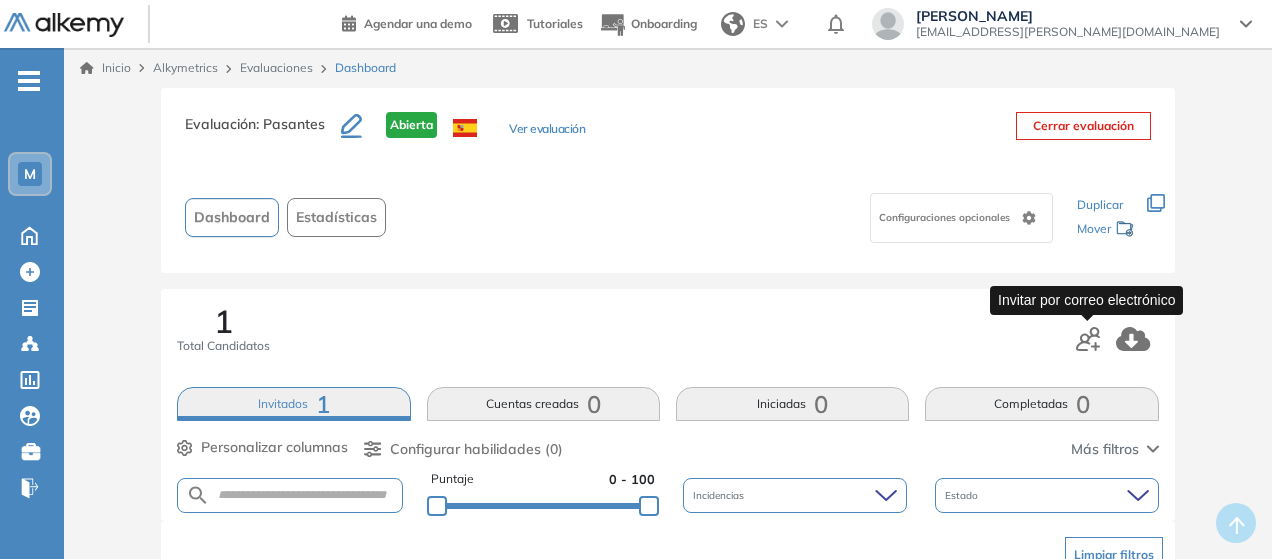 click 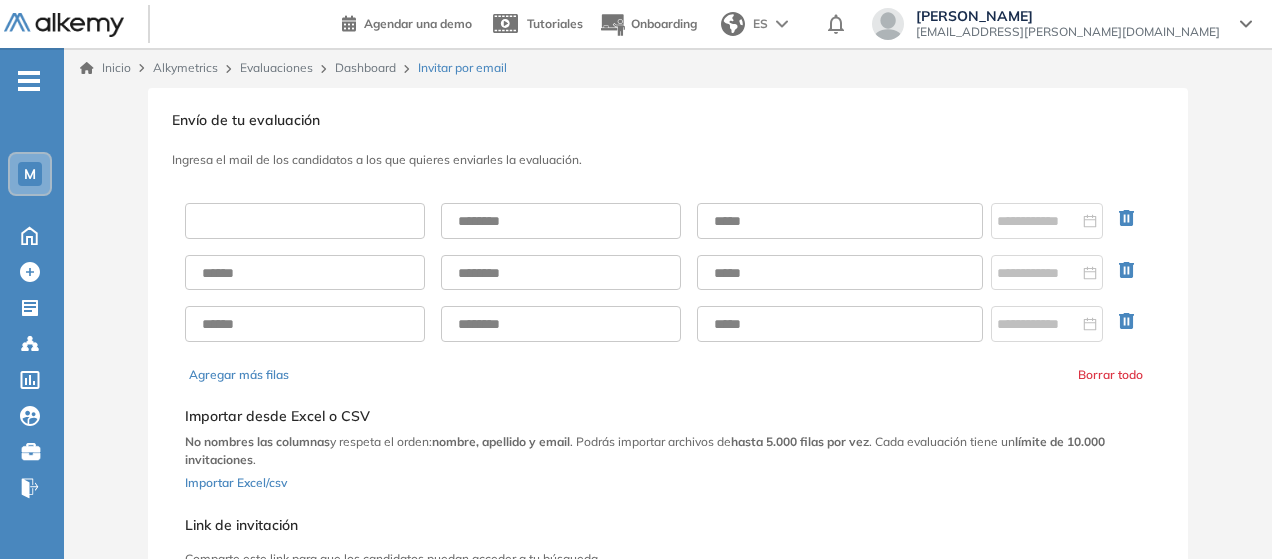 click at bounding box center (305, 221) 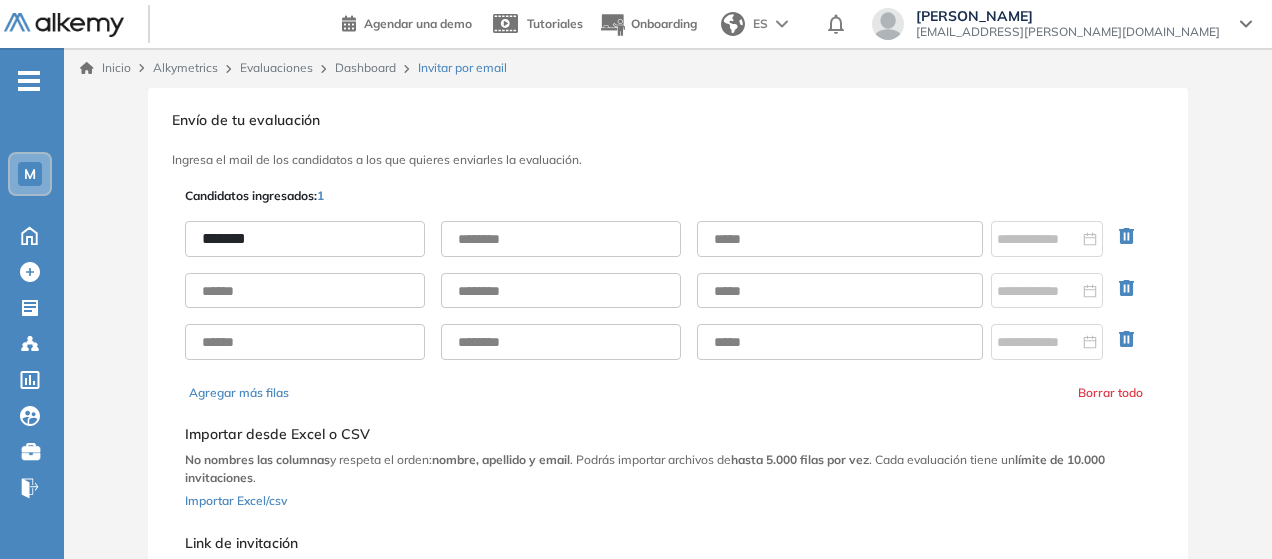 type on "*******" 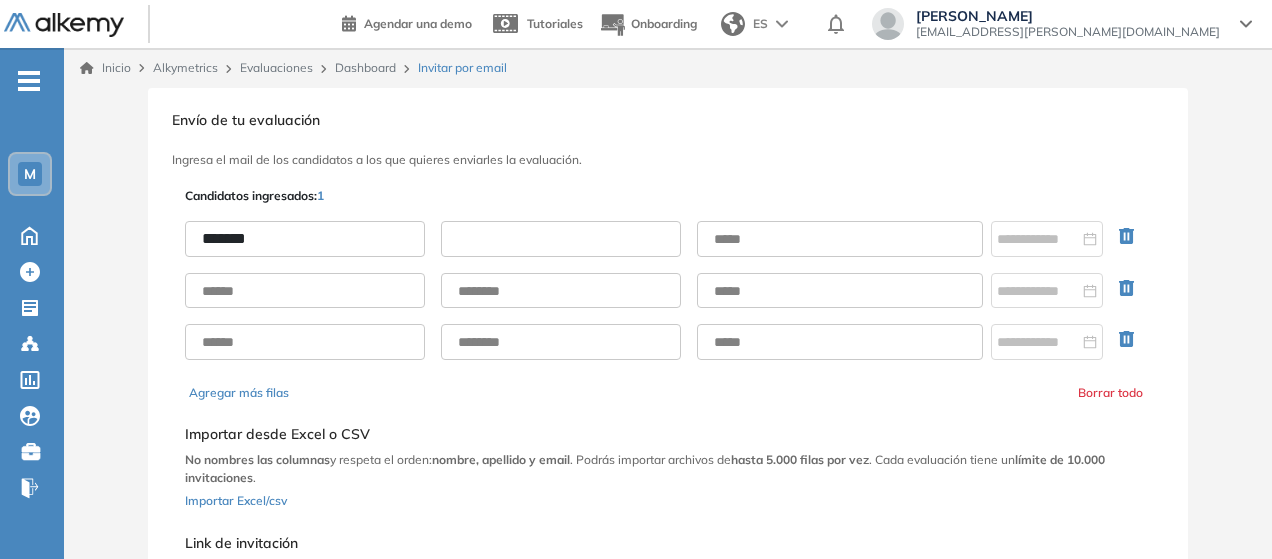 click at bounding box center [561, 239] 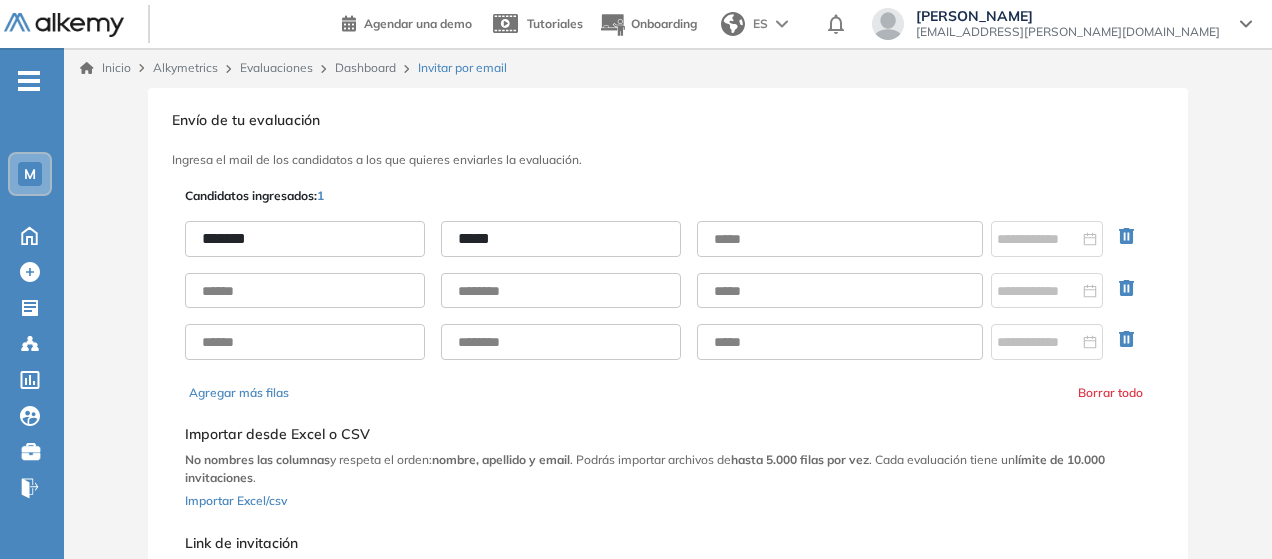 type on "*****" 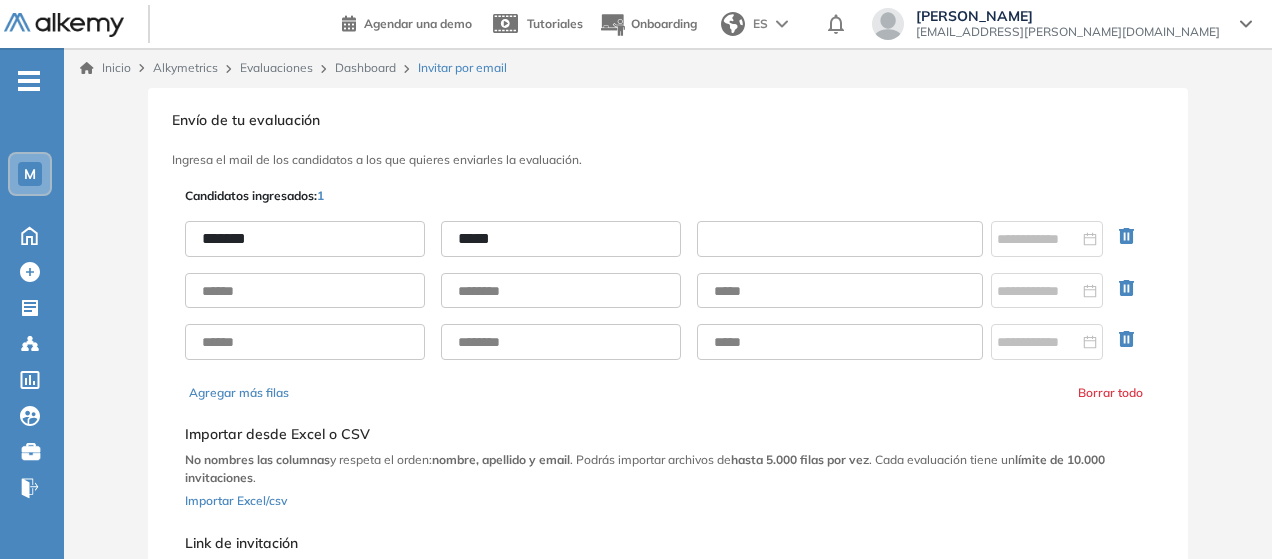 click at bounding box center (840, 239) 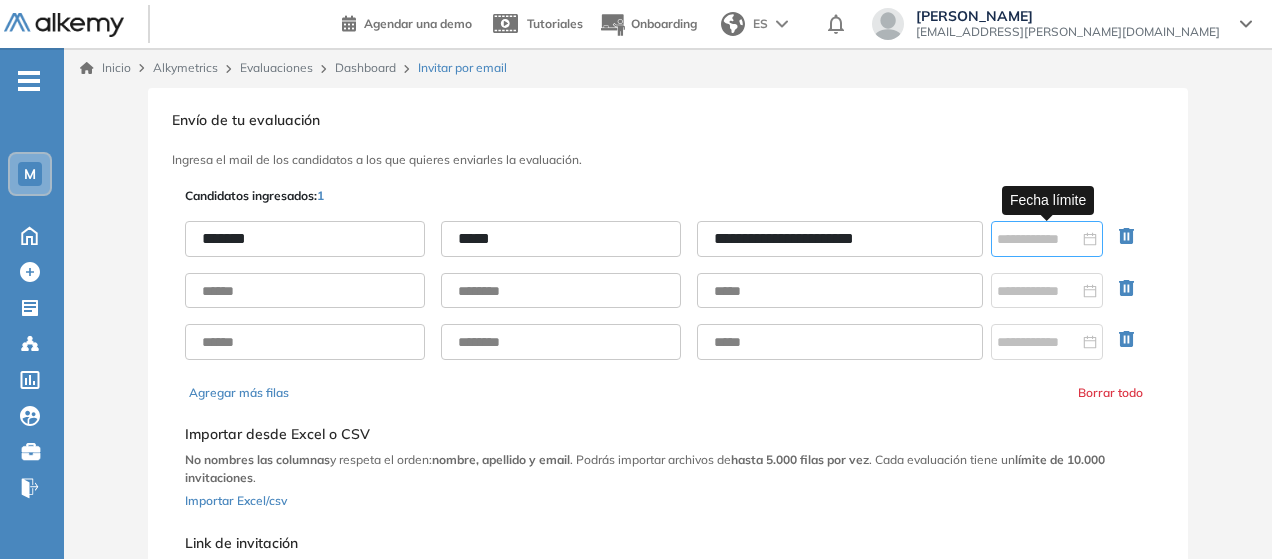 type on "**********" 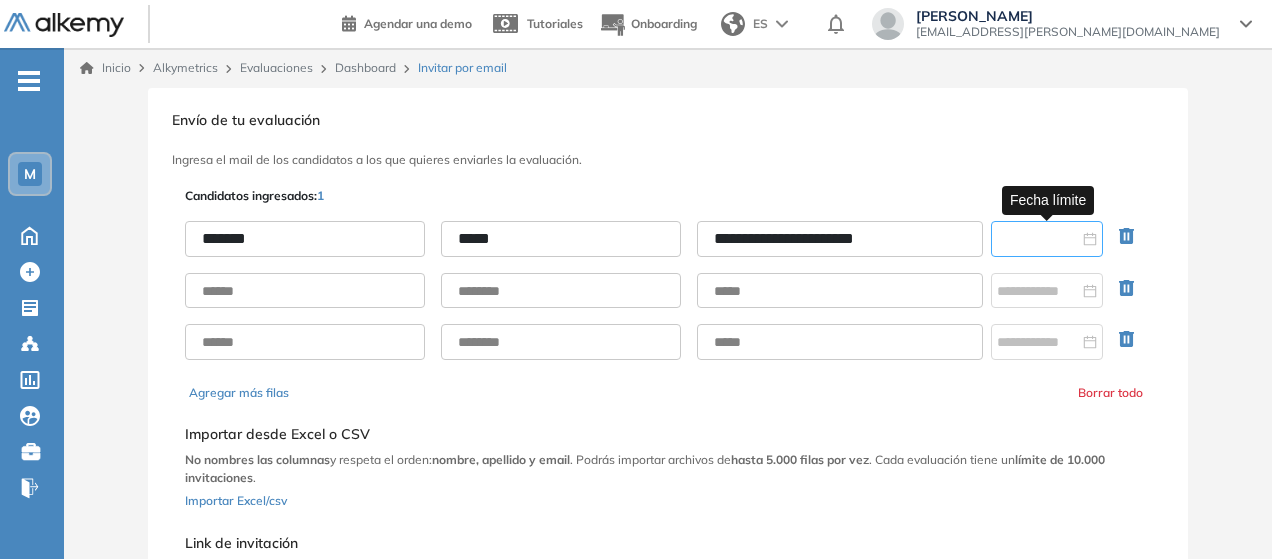 click at bounding box center (1038, 239) 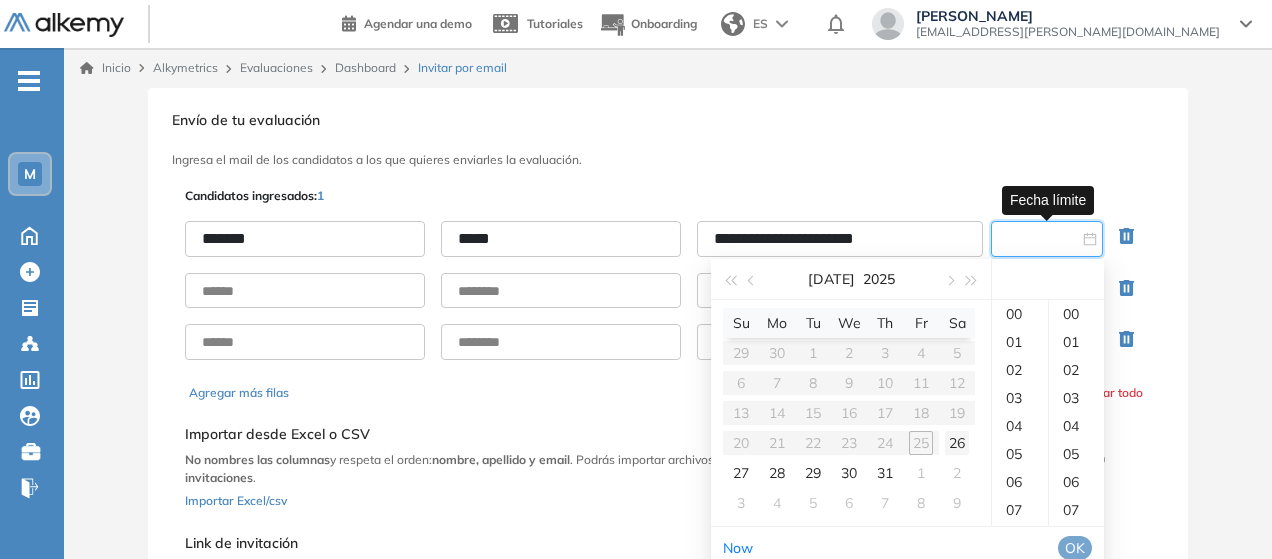 type on "**********" 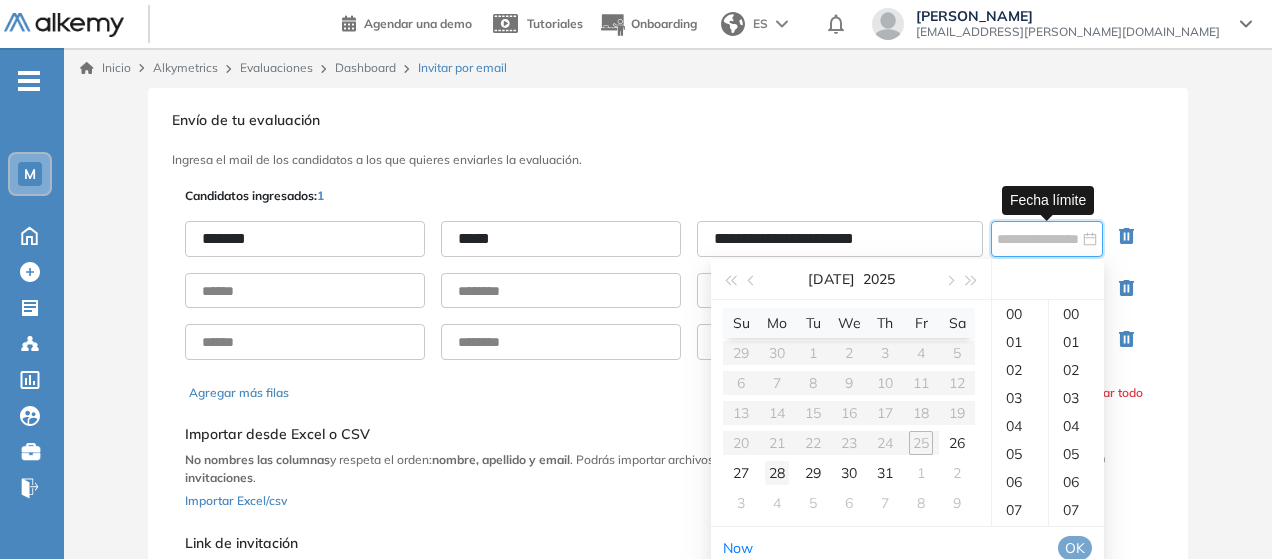click on "28" at bounding box center (777, 473) 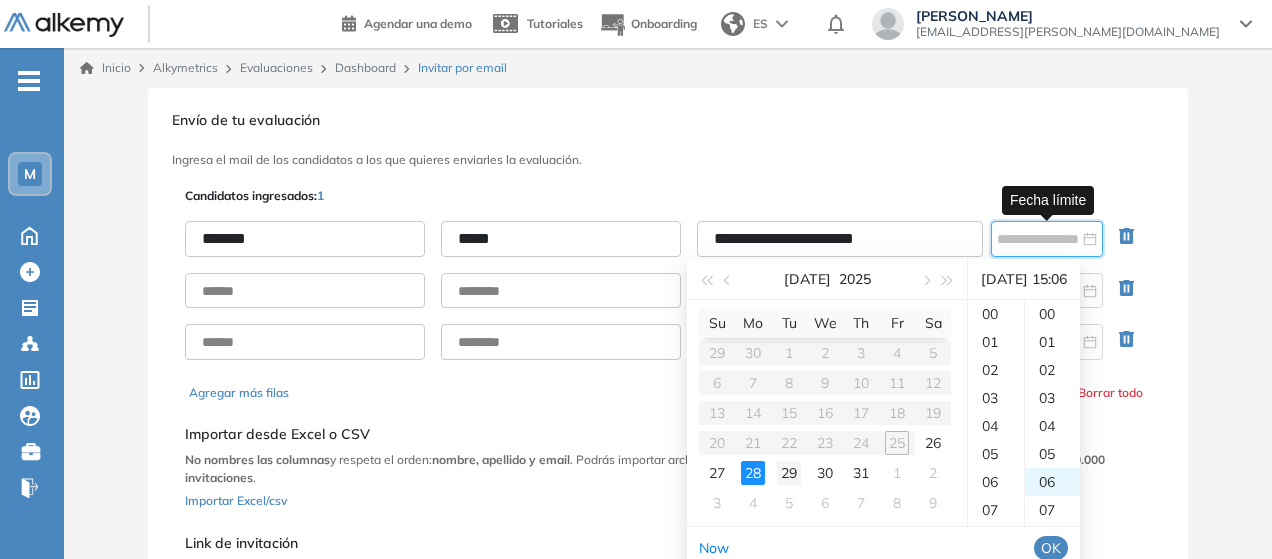 scroll, scrollTop: 280, scrollLeft: 0, axis: vertical 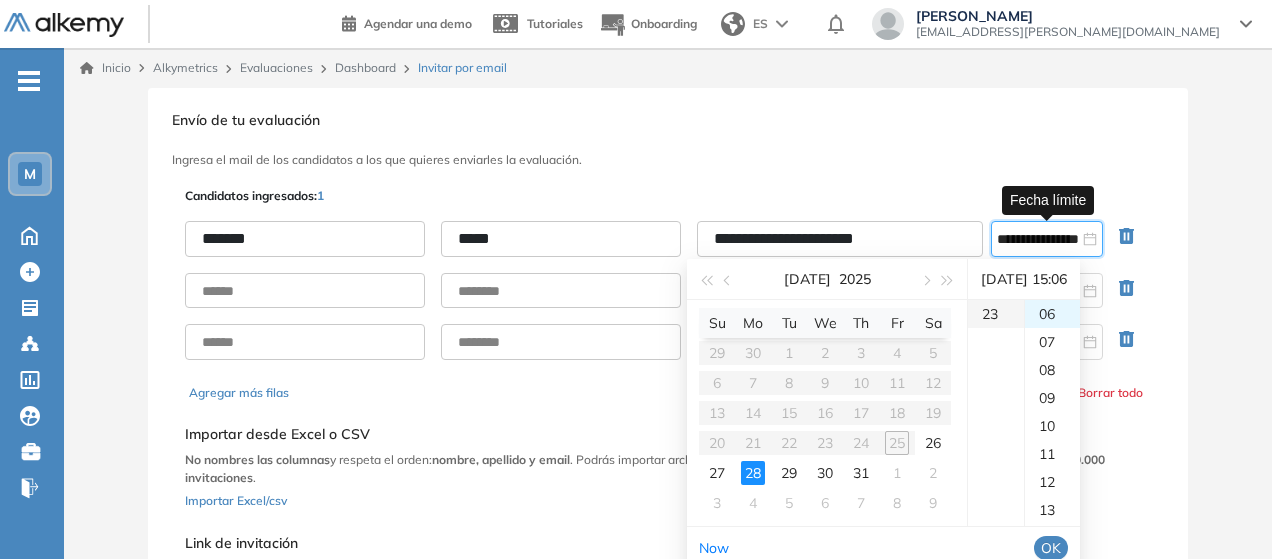 click on "23" at bounding box center (996, 314) 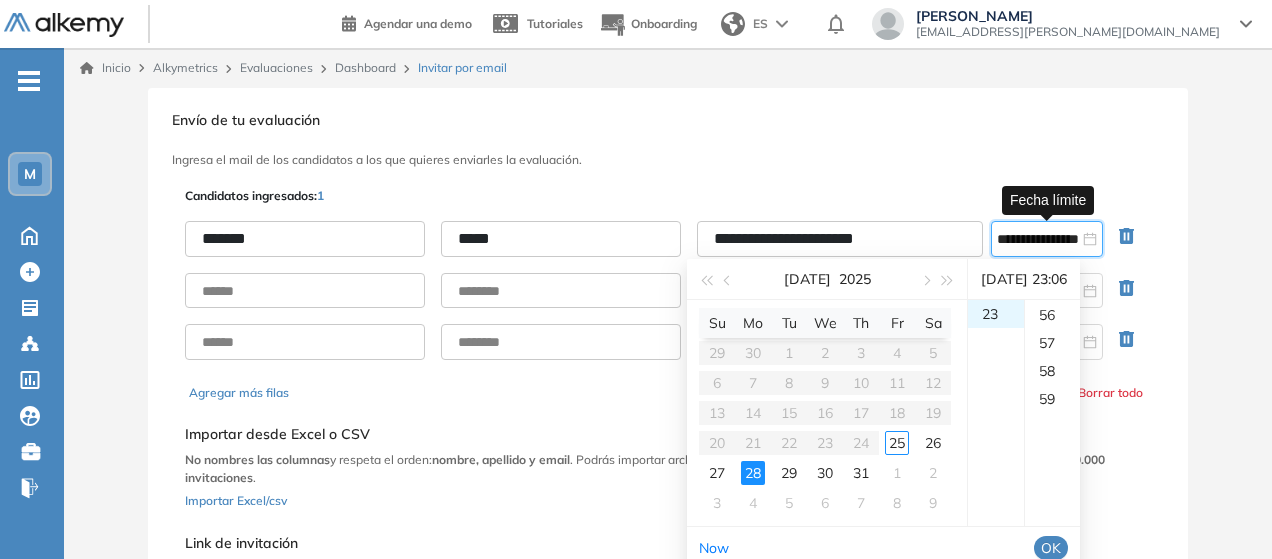 scroll, scrollTop: 1652, scrollLeft: 0, axis: vertical 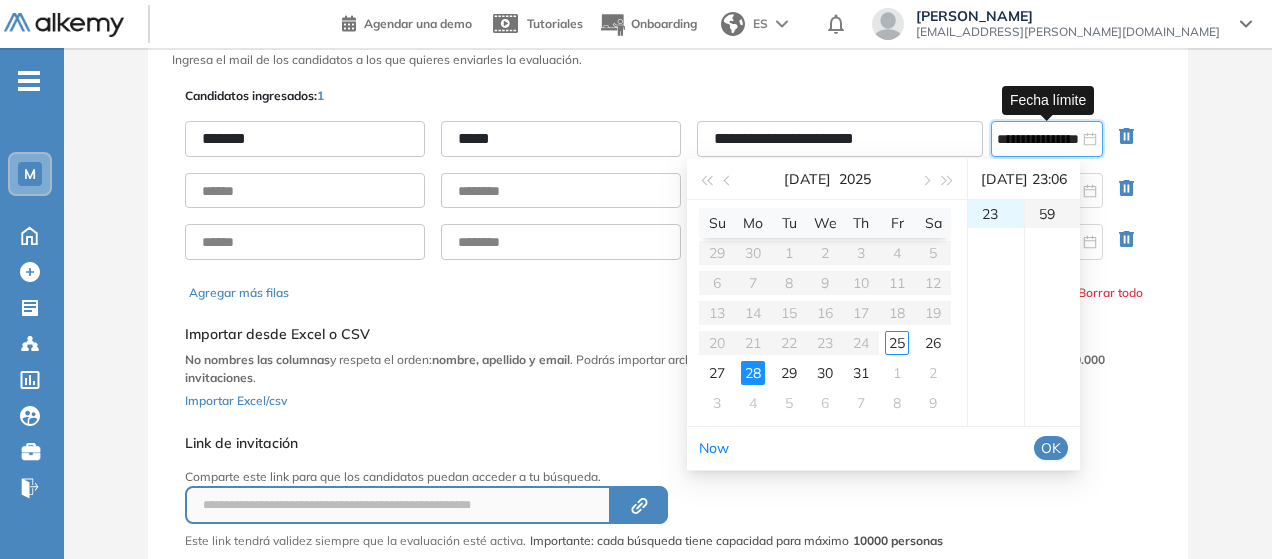click on "59" at bounding box center [1052, 214] 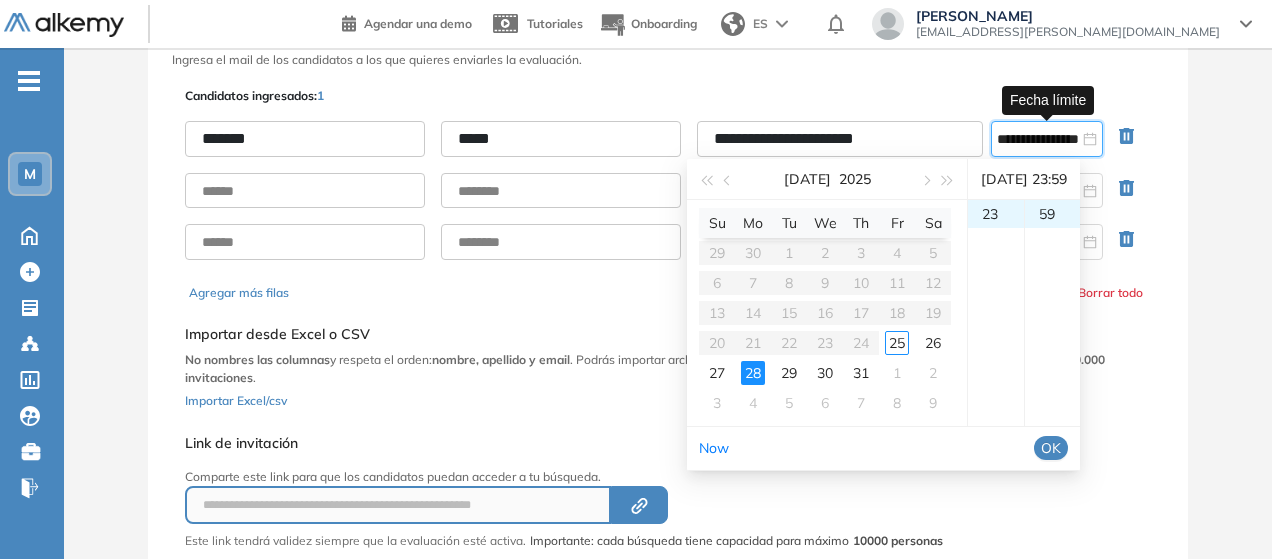 click on "OK" at bounding box center [1051, 448] 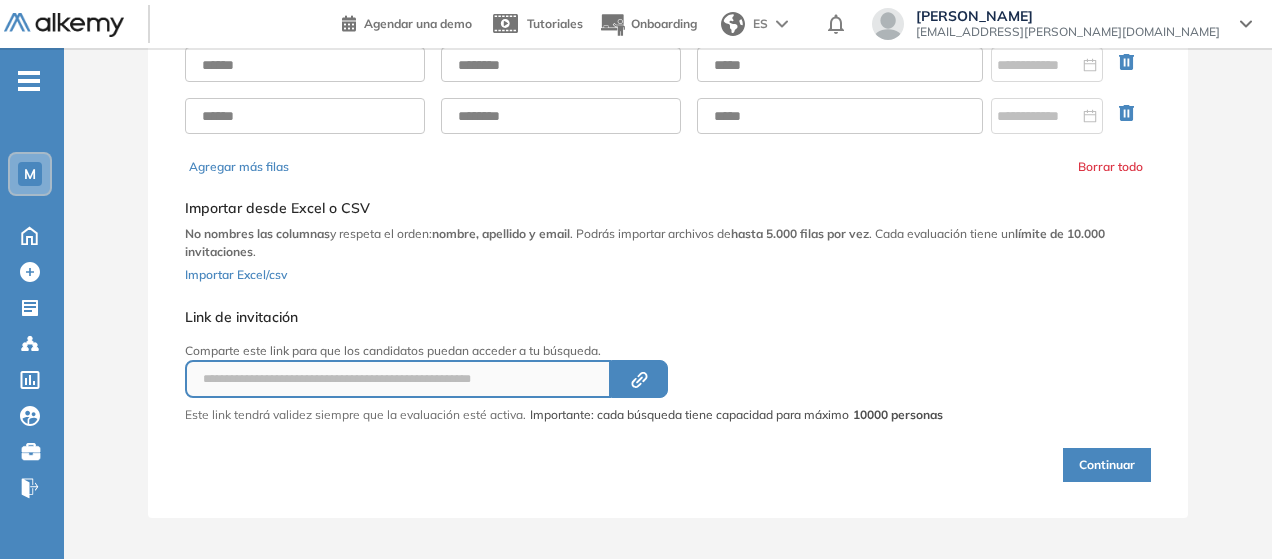 scroll, scrollTop: 230, scrollLeft: 0, axis: vertical 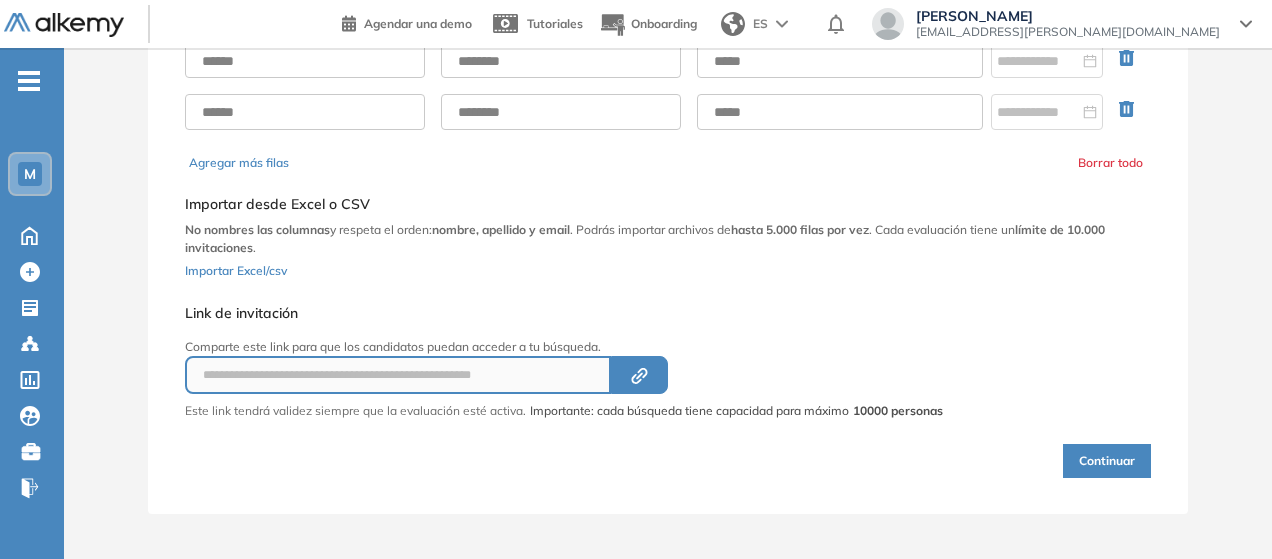 click on "Continuar" at bounding box center (1107, 461) 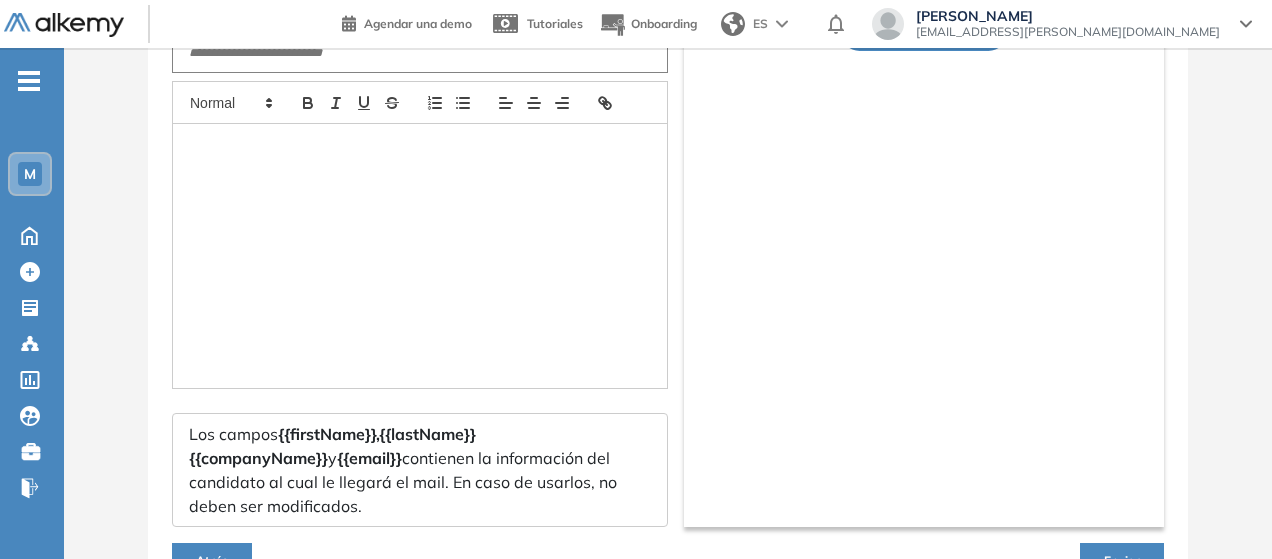 scroll, scrollTop: 130, scrollLeft: 0, axis: vertical 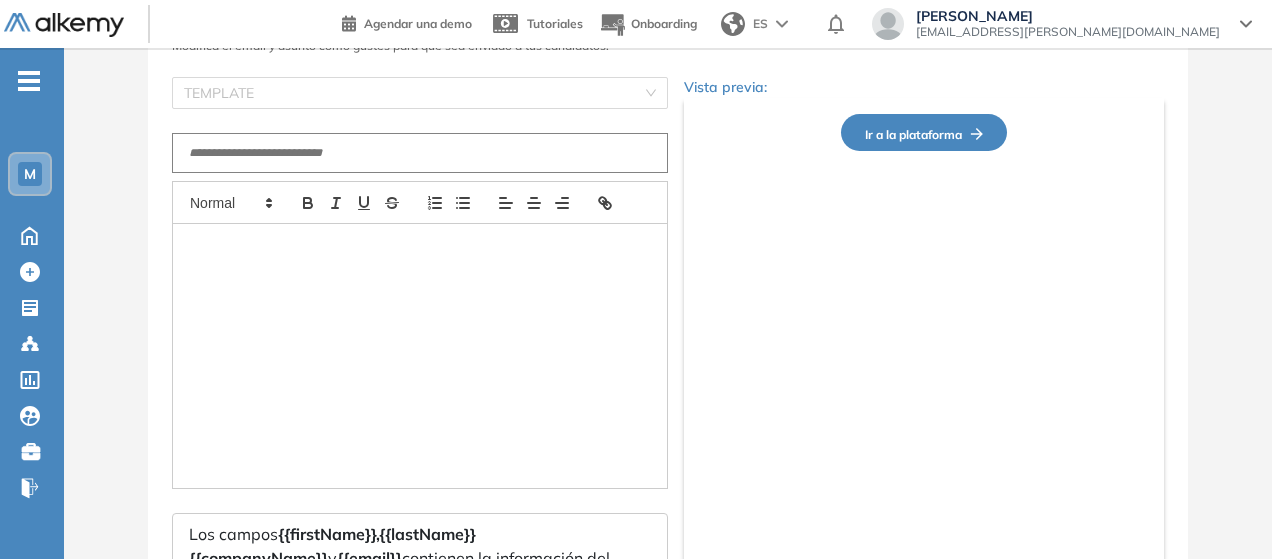 type on "**********" 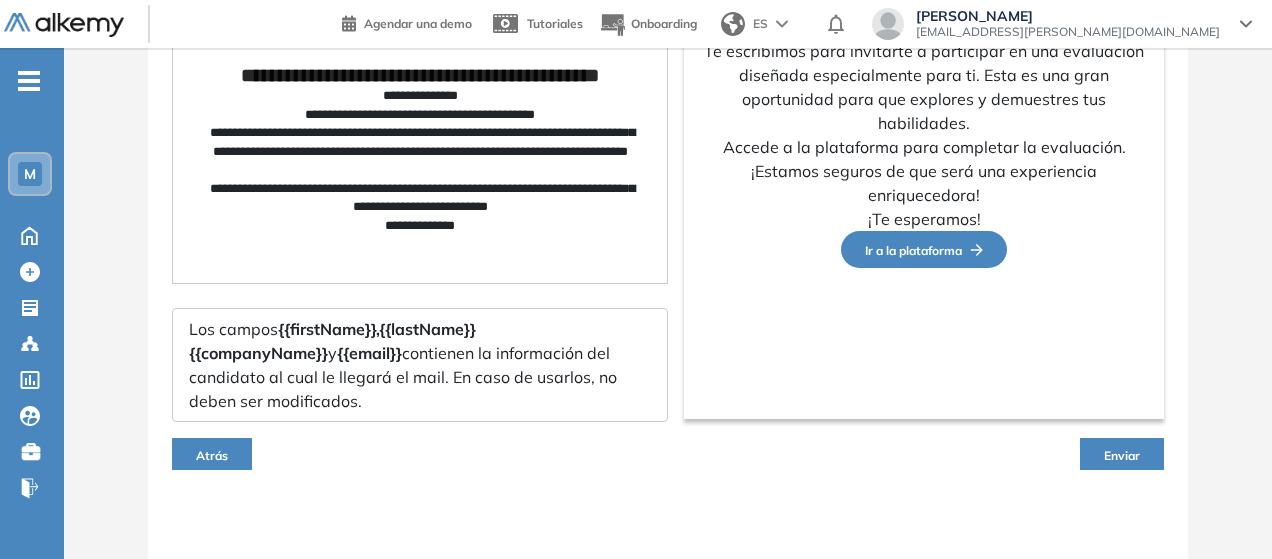 scroll, scrollTop: 342, scrollLeft: 0, axis: vertical 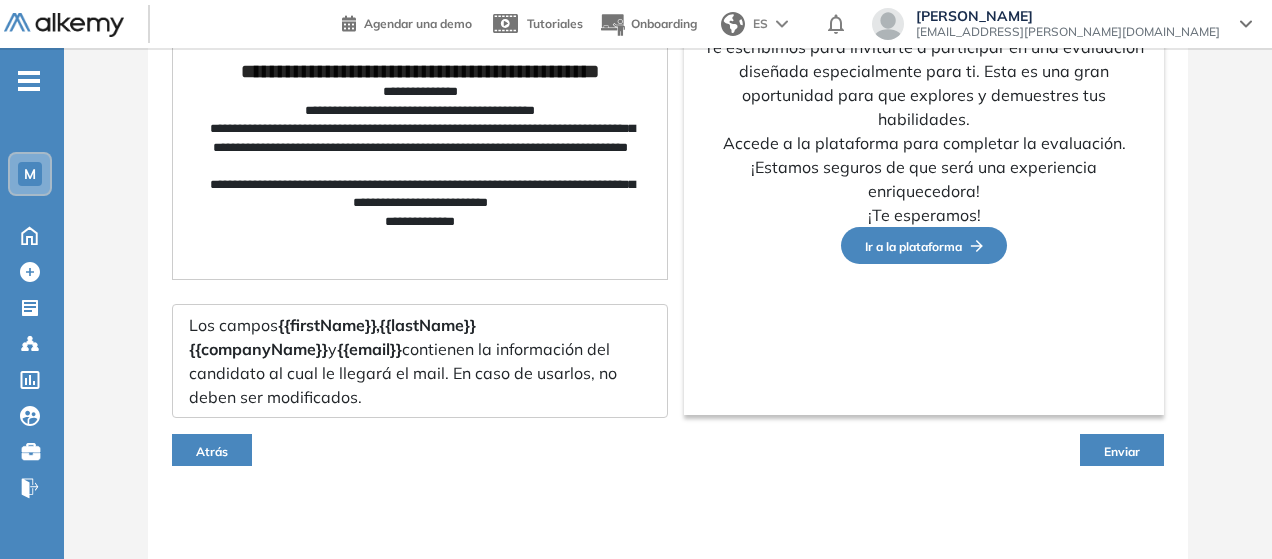 click on "Enviar" at bounding box center [1122, 451] 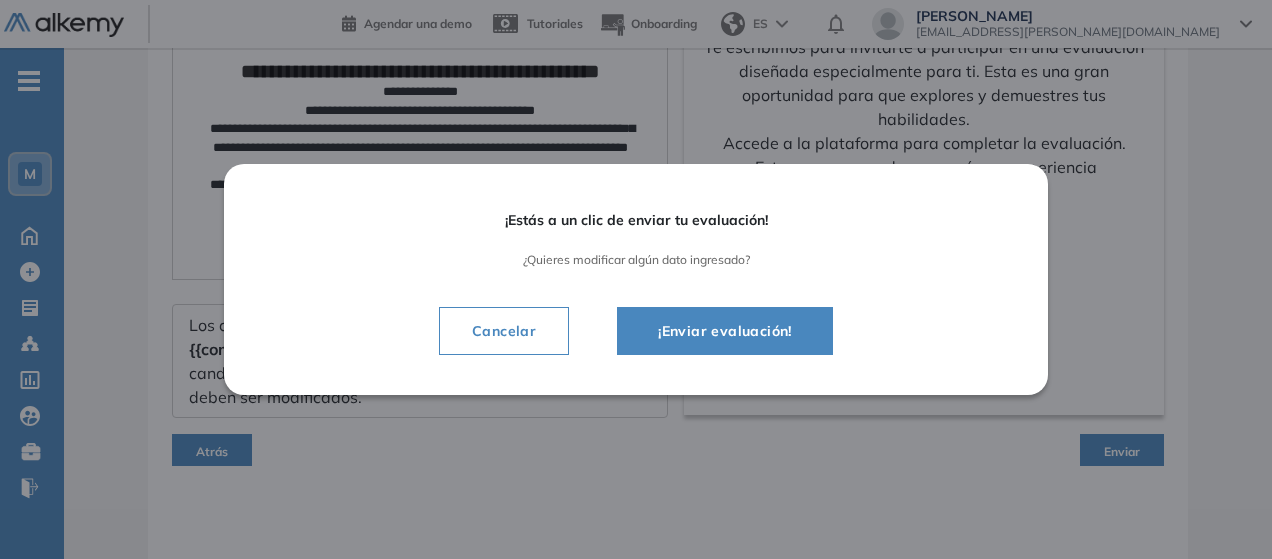 click on "¡Enviar evaluación!" at bounding box center (725, 331) 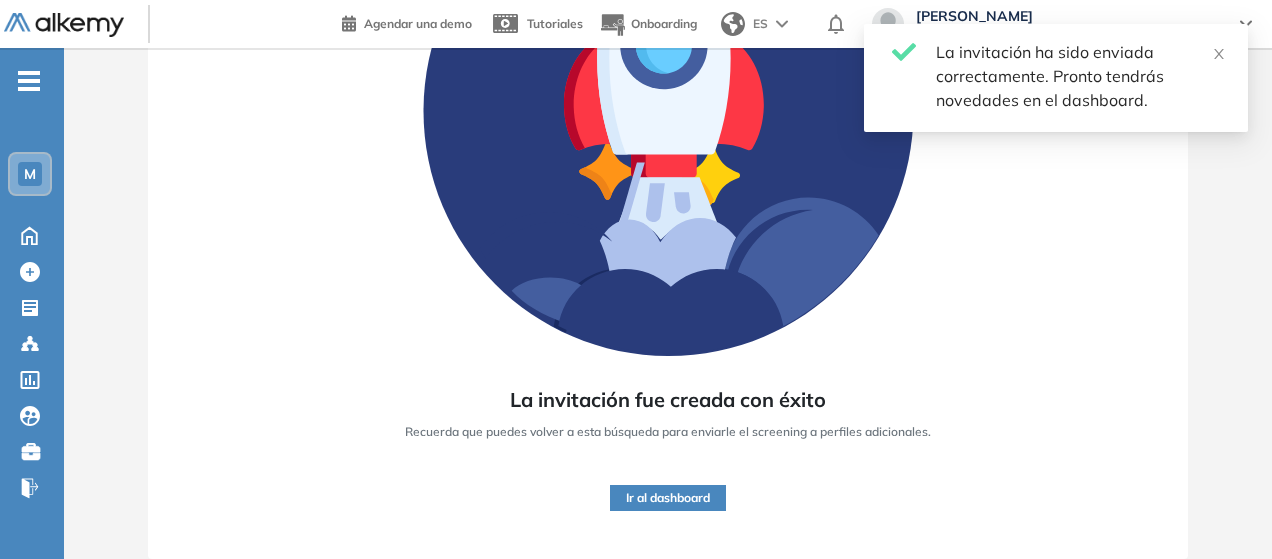 scroll, scrollTop: 322, scrollLeft: 0, axis: vertical 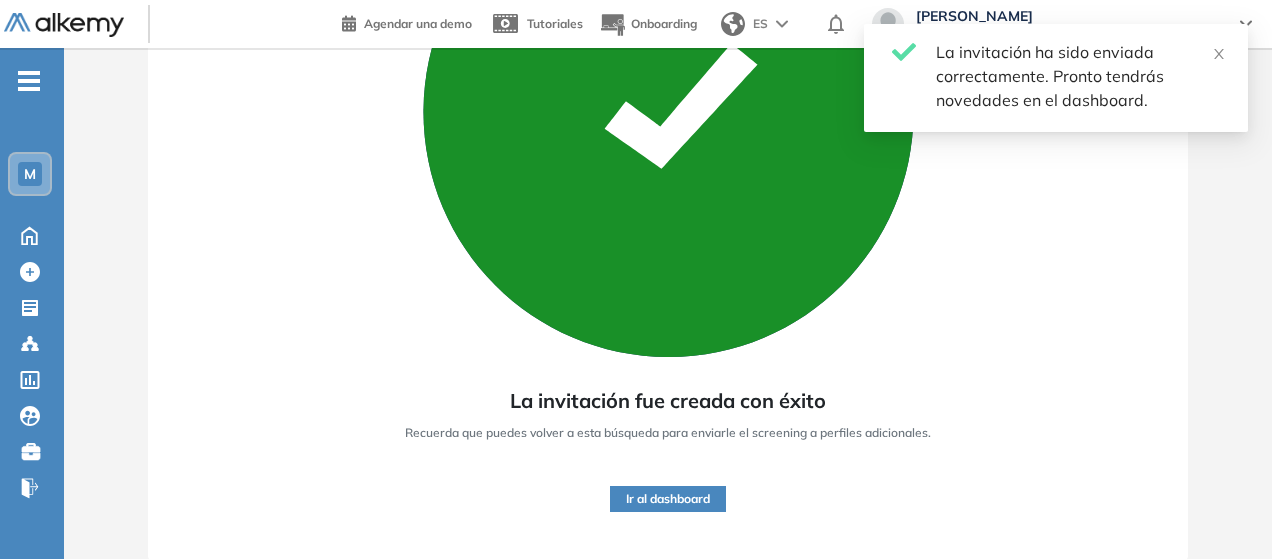 click on "Ir al dashboard" at bounding box center (668, 499) 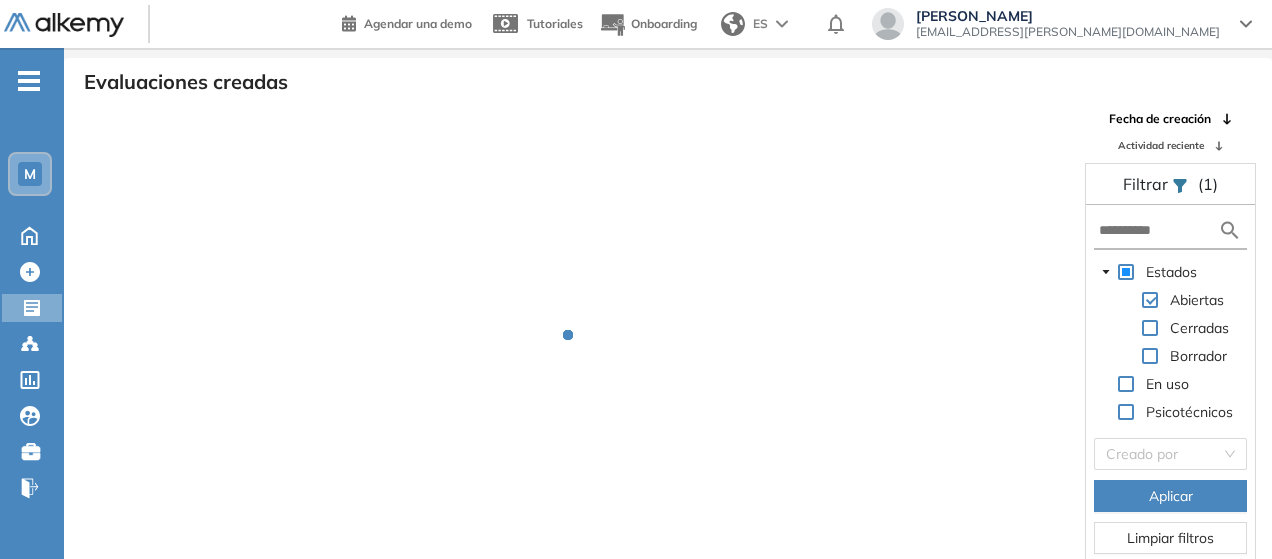 scroll, scrollTop: 0, scrollLeft: 0, axis: both 